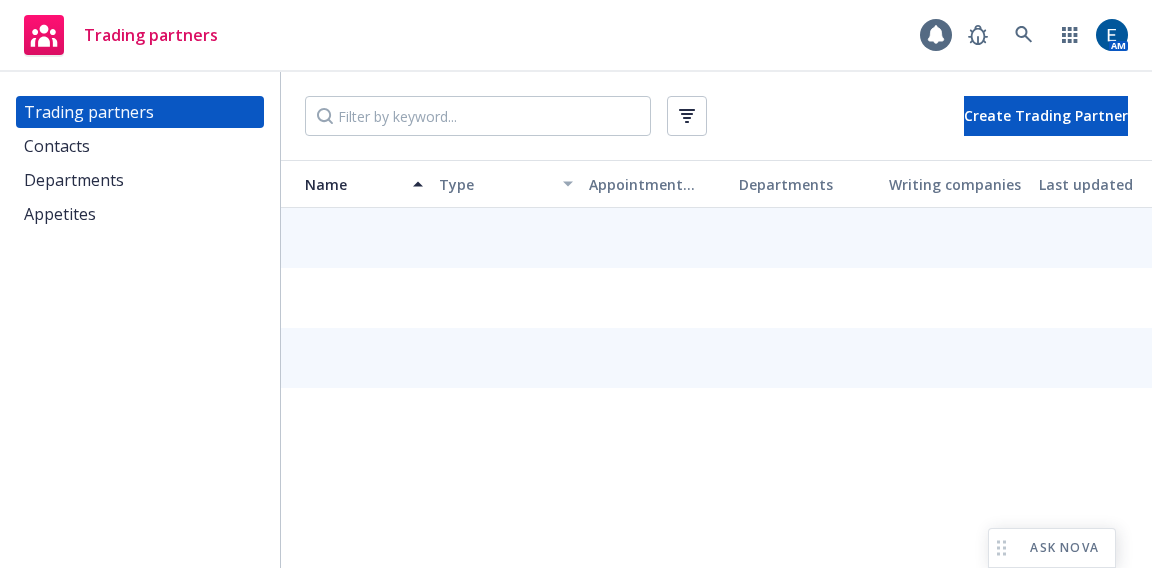 scroll, scrollTop: 0, scrollLeft: 0, axis: both 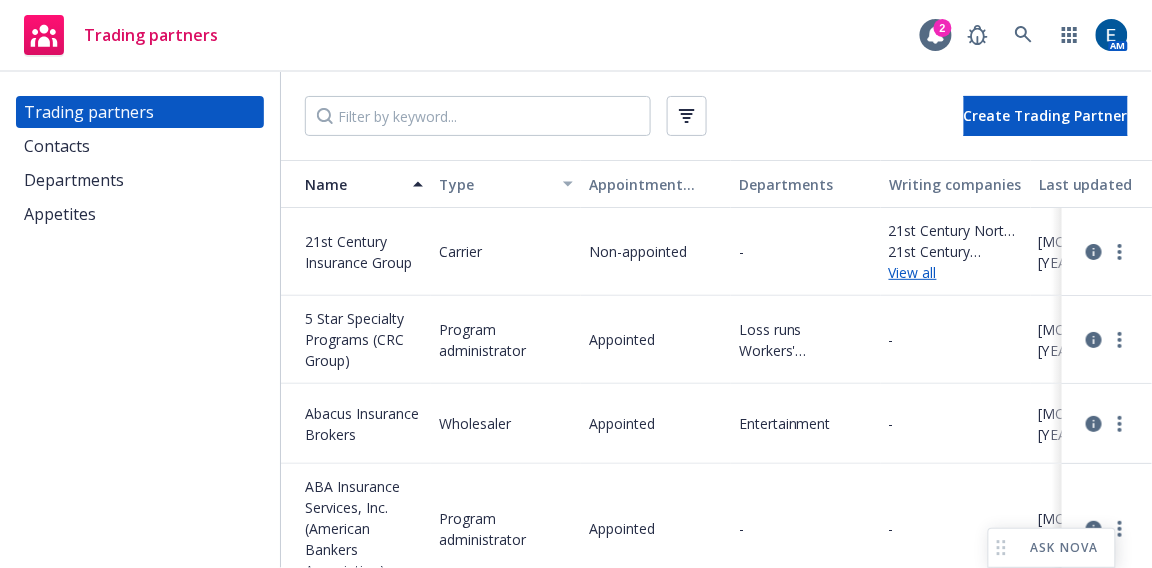 click on "Trading partners 2 AM" at bounding box center [576, 36] 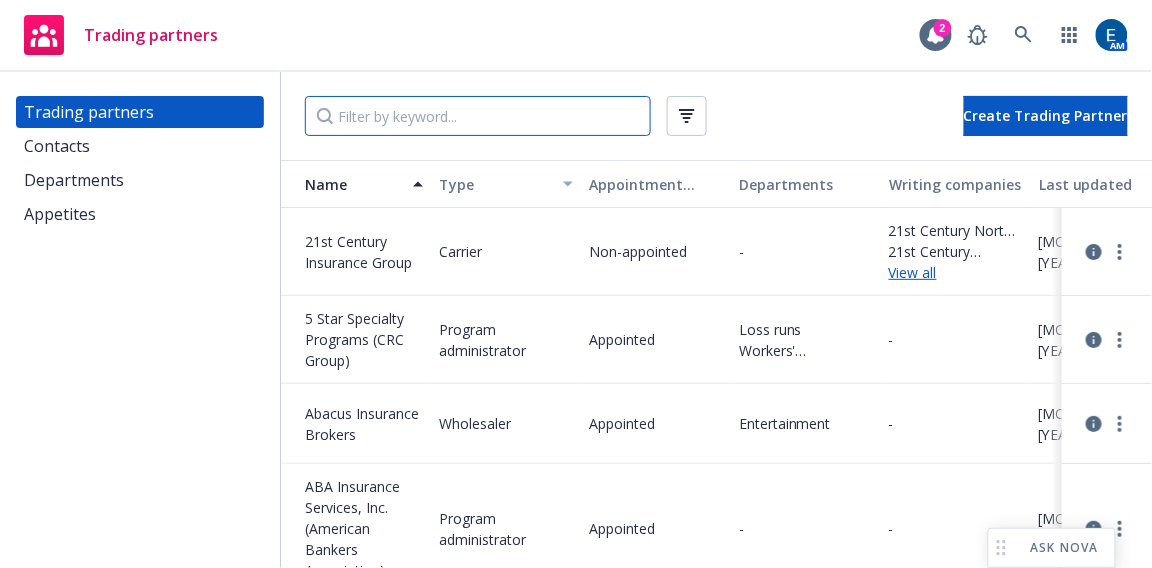 drag, startPoint x: 1008, startPoint y: 5, endPoint x: 386, endPoint y: 114, distance: 631.4784 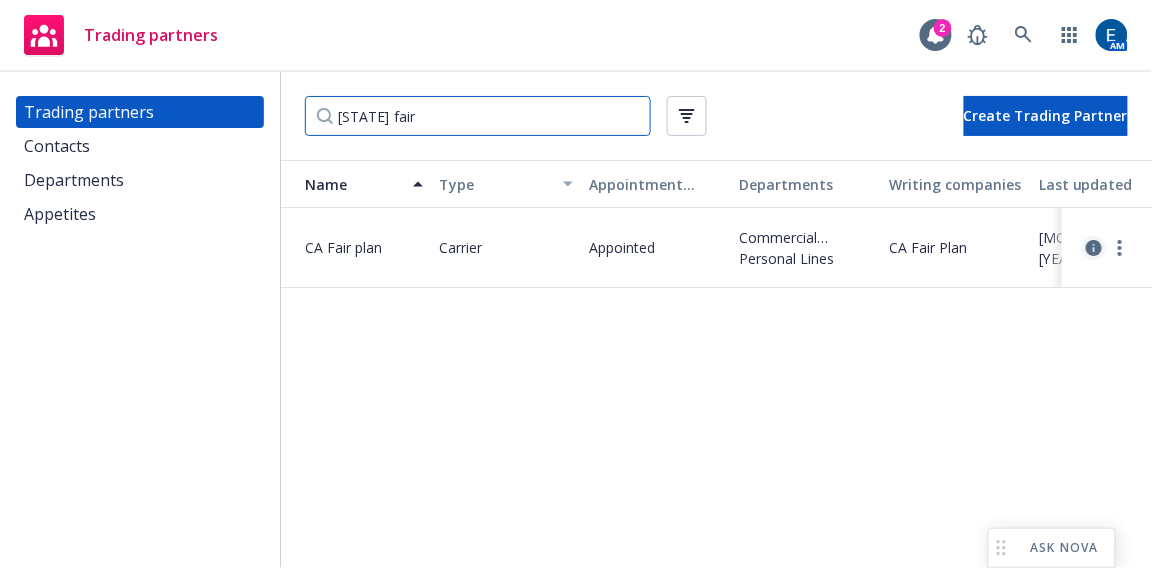 type on "[STATE] fair" 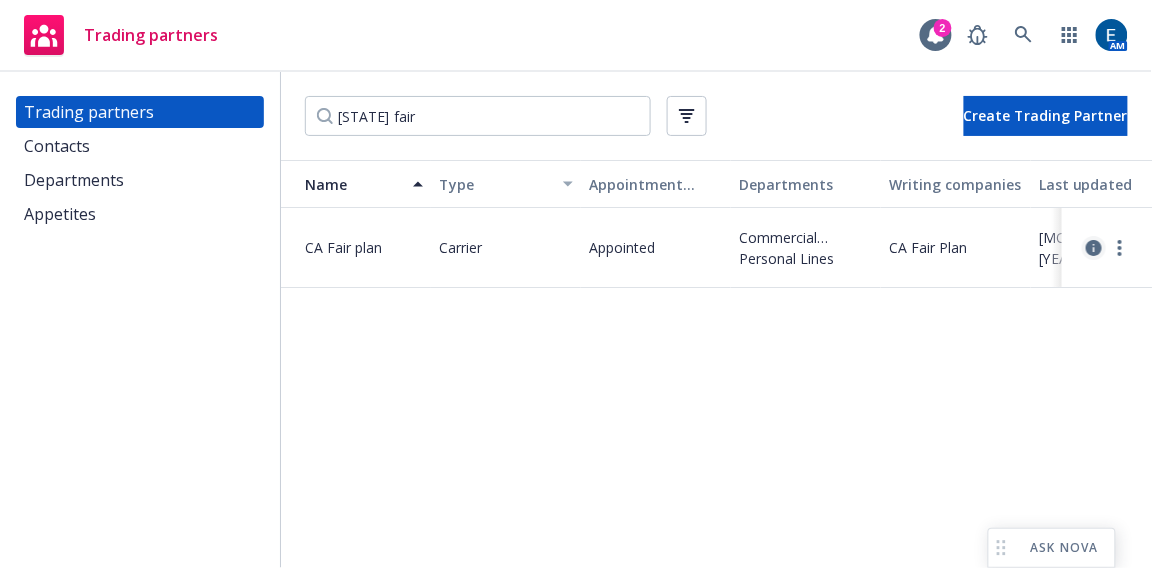 click 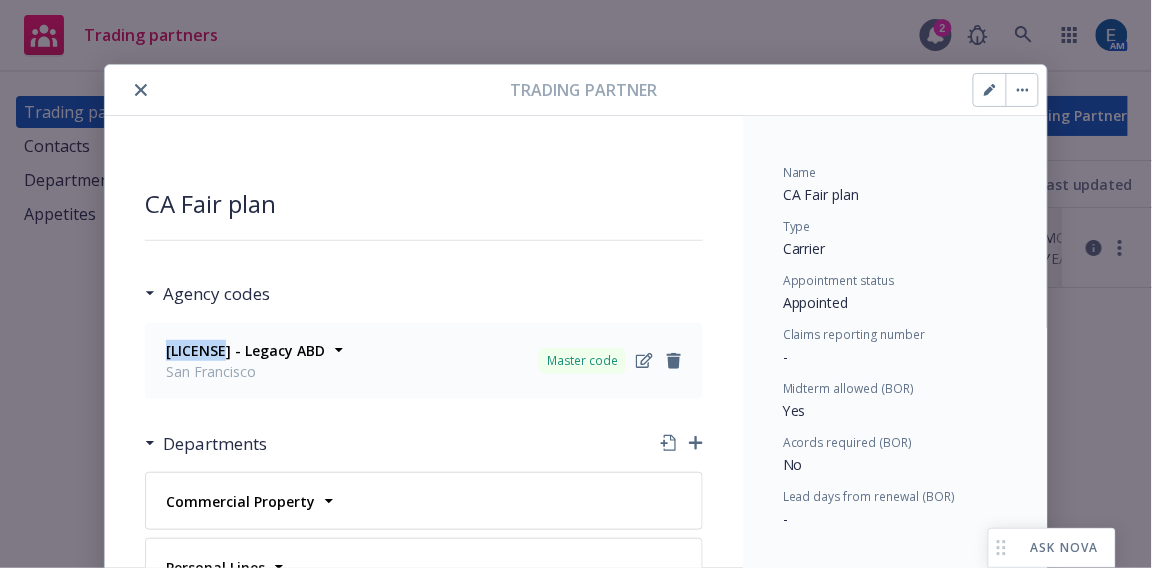 drag, startPoint x: 220, startPoint y: 303, endPoint x: 151, endPoint y: 308, distance: 69.18092 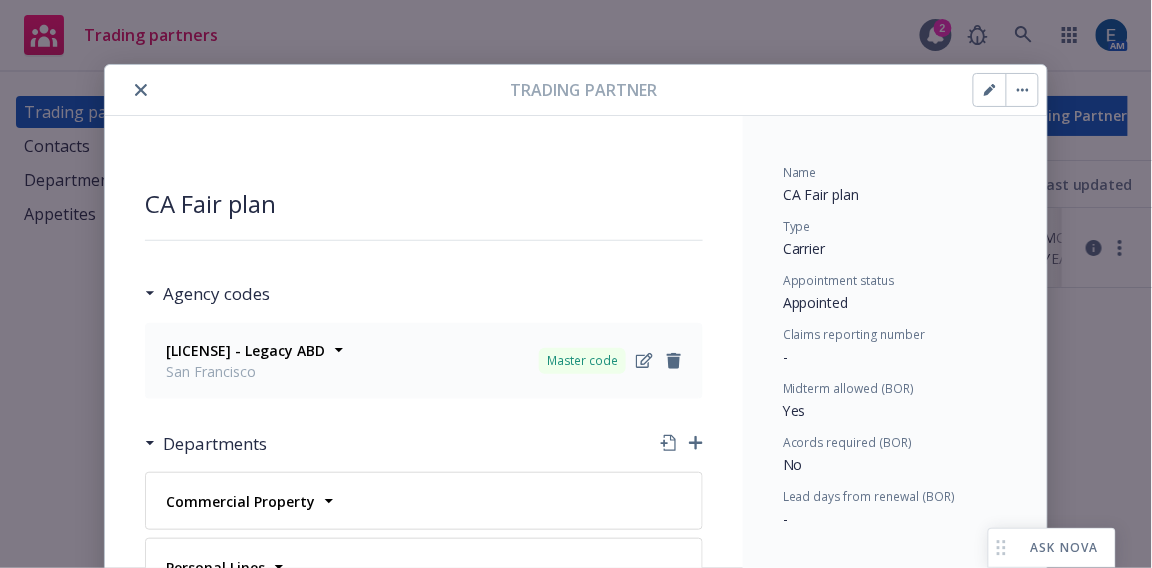click on "San Francisco" at bounding box center [245, 371] 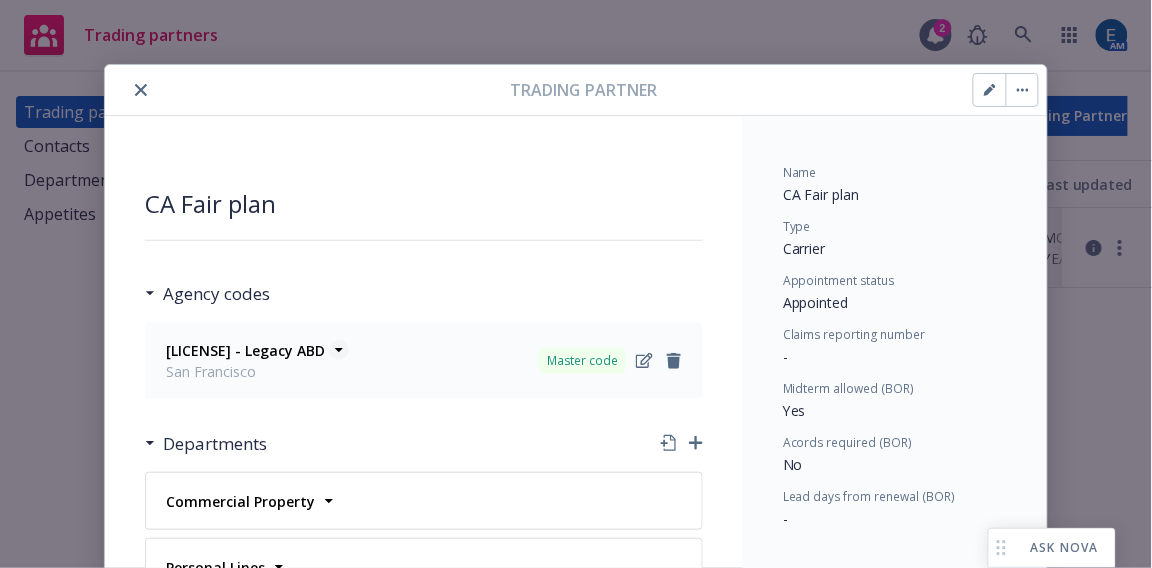 click 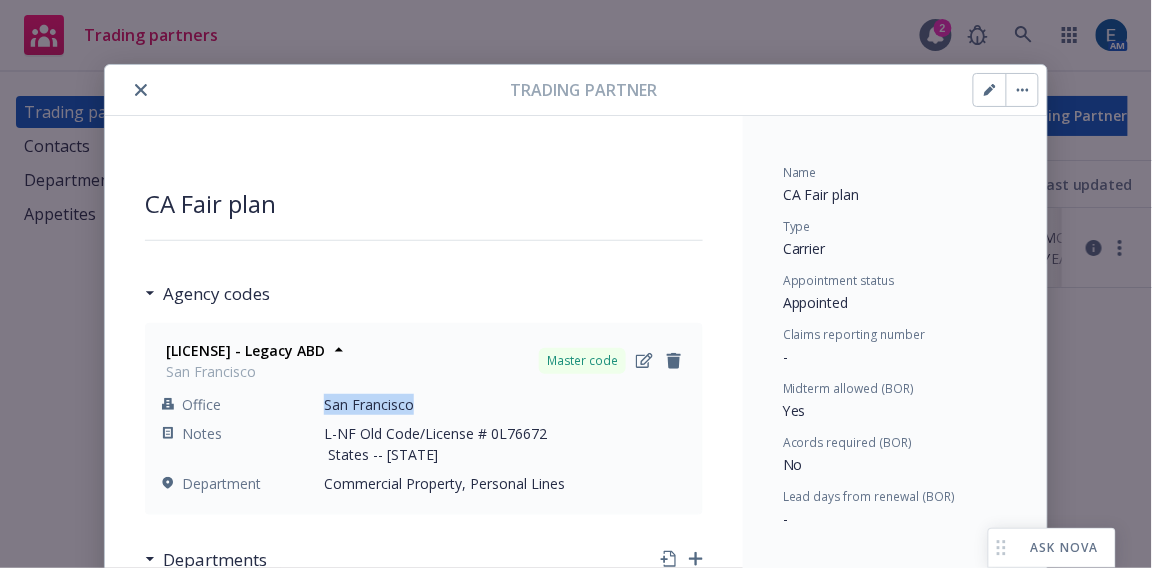 drag, startPoint x: 401, startPoint y: 353, endPoint x: 317, endPoint y: 355, distance: 84.0238 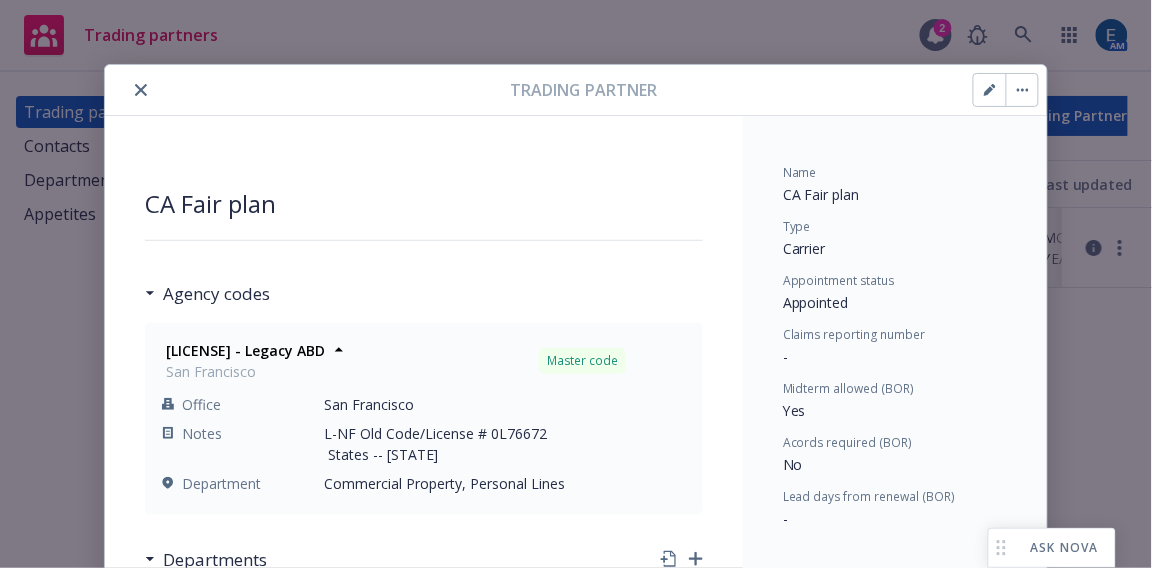 click on "CA Fair plan Agency codes 0H55918 - Legacy ABD [CITY] Master code Office [CITY] Notes L-NF Old Code/License # 0L76672
States -- CA Department Commercial Property, Personal Lines Departments Commercial Property Regions Northern California Line of business Commercial Personal Lines Regions Northern California Line of business Personal Contacts General Email Department Regions Northern California Email [EMAIL] Work phone - Cell Phone - Main Phone - Address - Title - Source Legacy ABD Writing companies CA Fair Plan Domestic - 9995 Business address - Phone number - Financial Strength Rating (FSR) - Financial Size Category (FSC) - Admitted states CA Files No files to show here Add new" at bounding box center (424, 654) 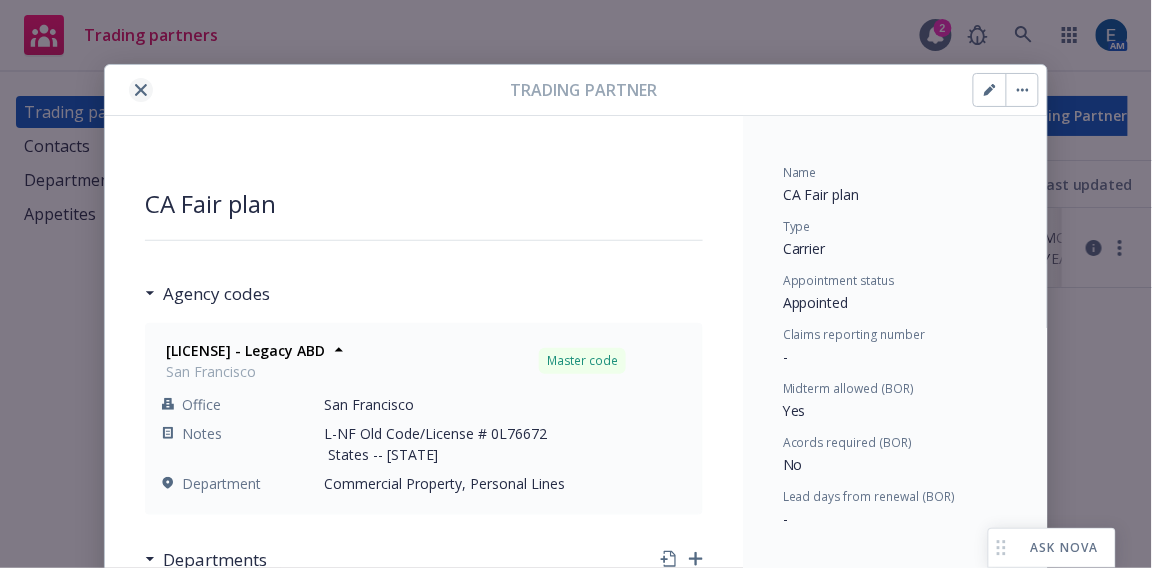 click 